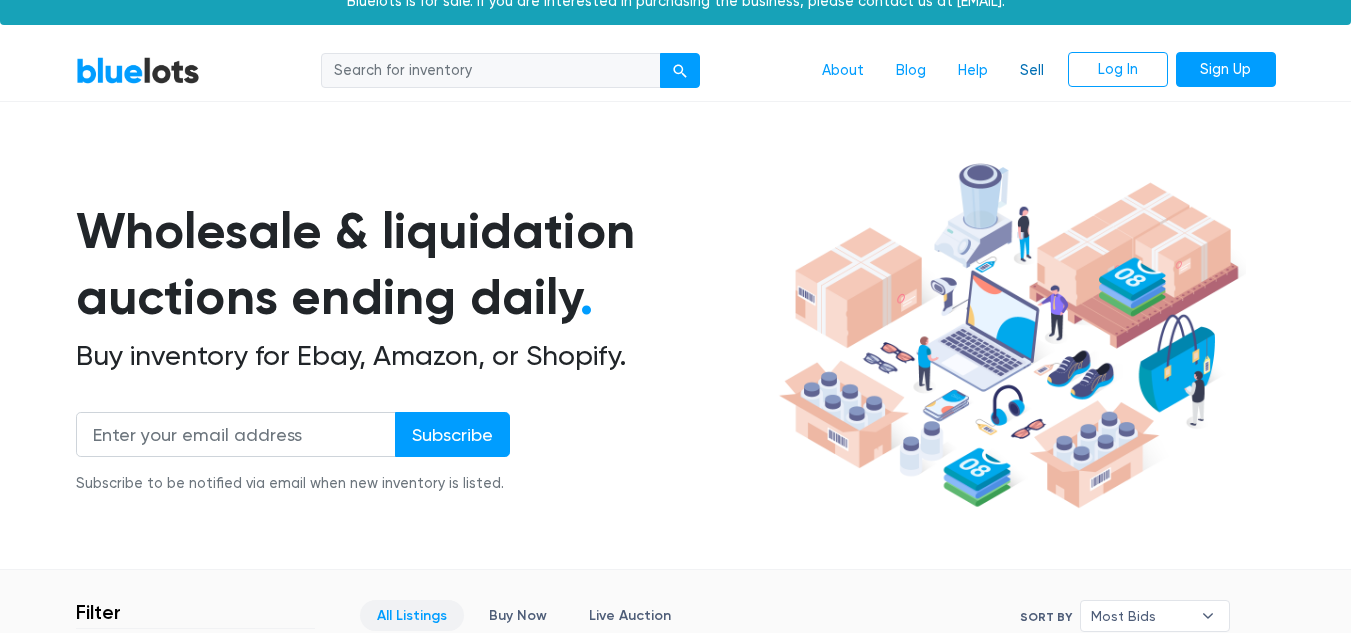 scroll, scrollTop: 17, scrollLeft: 0, axis: vertical 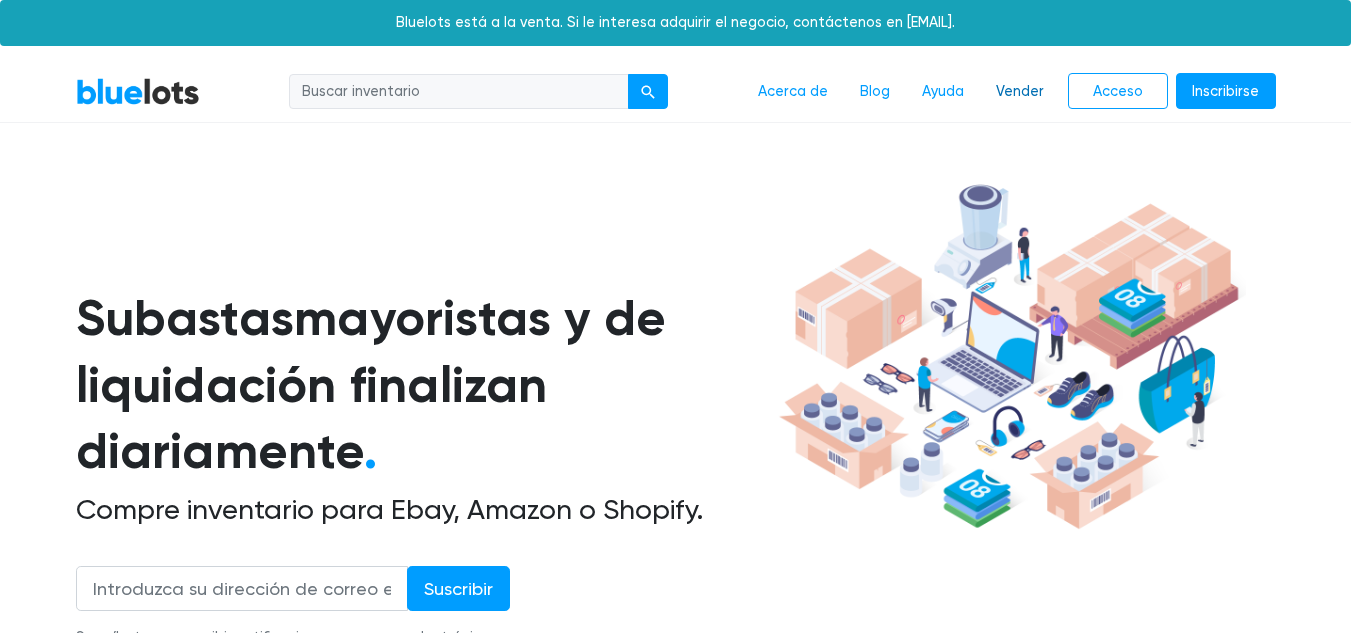 click on "Vender" at bounding box center [1020, 92] 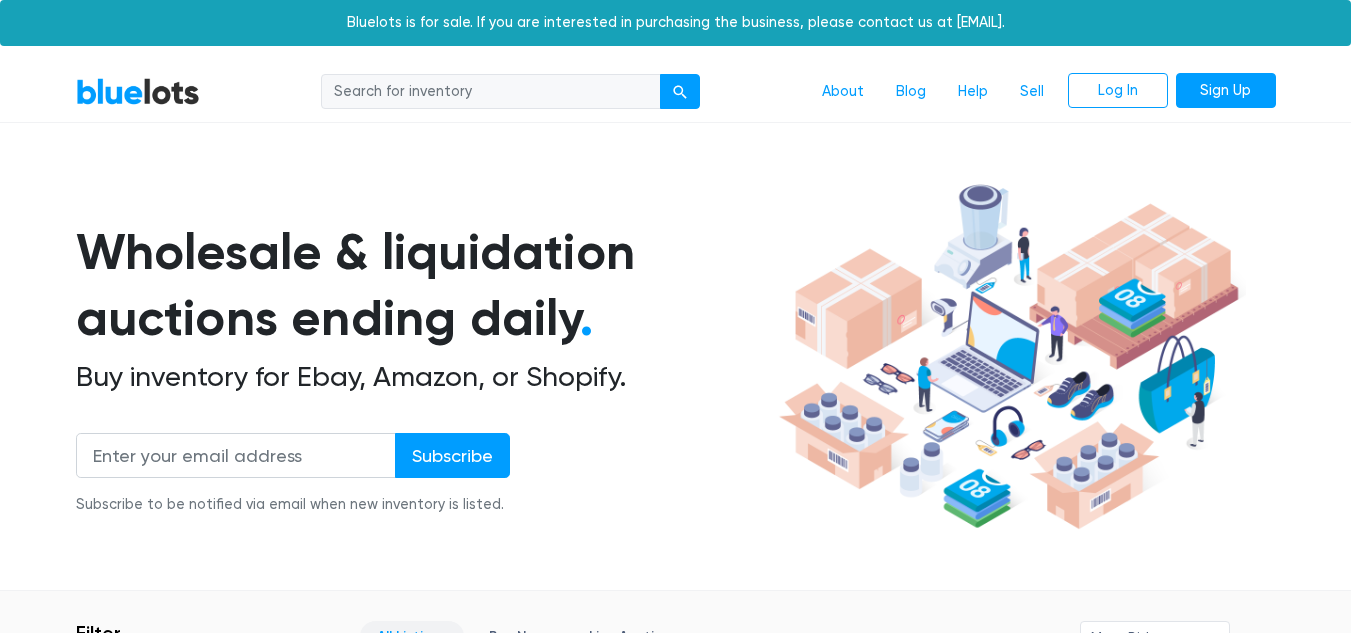 click on "BlueLots
About
Blog
Help
Sell
Log In
Sign Up" at bounding box center [675, 92] 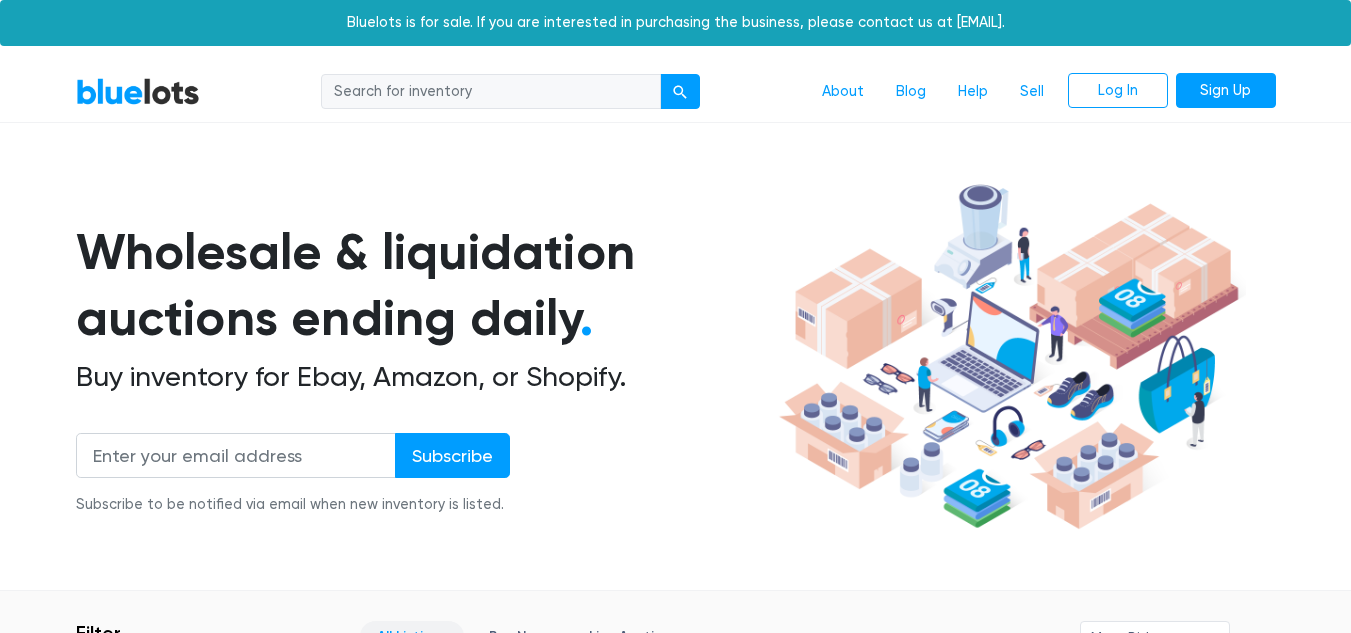 click at bounding box center [491, 92] 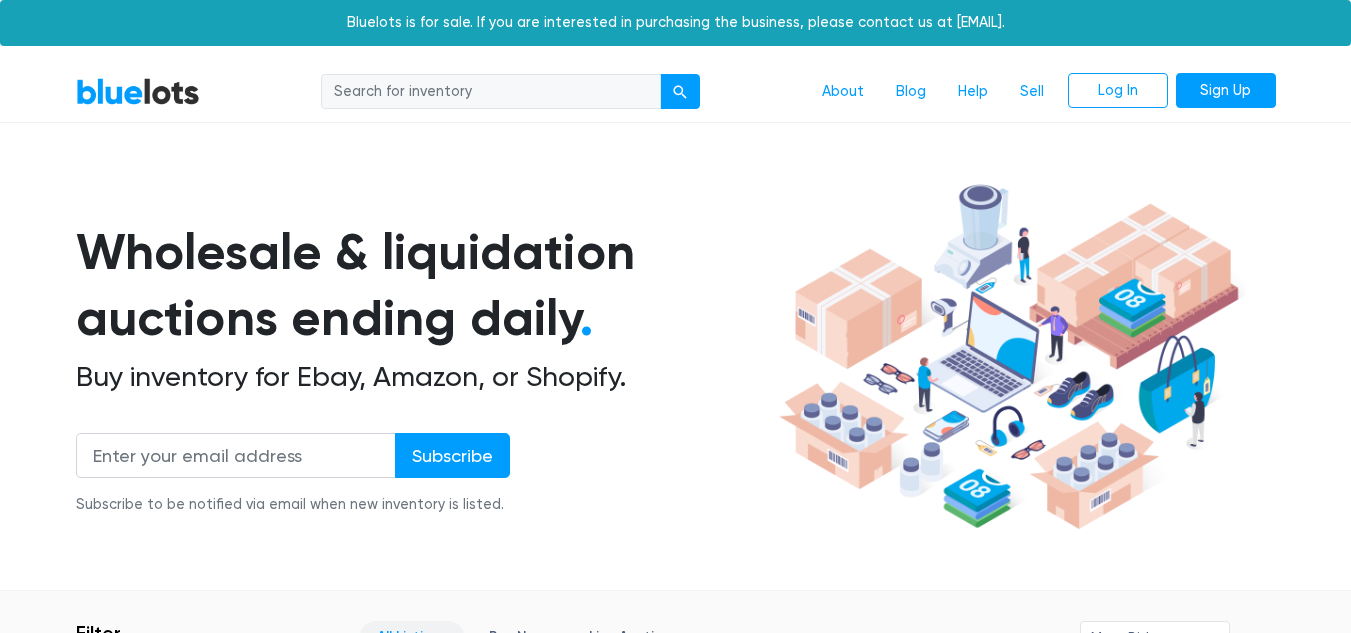 type on "pallets" 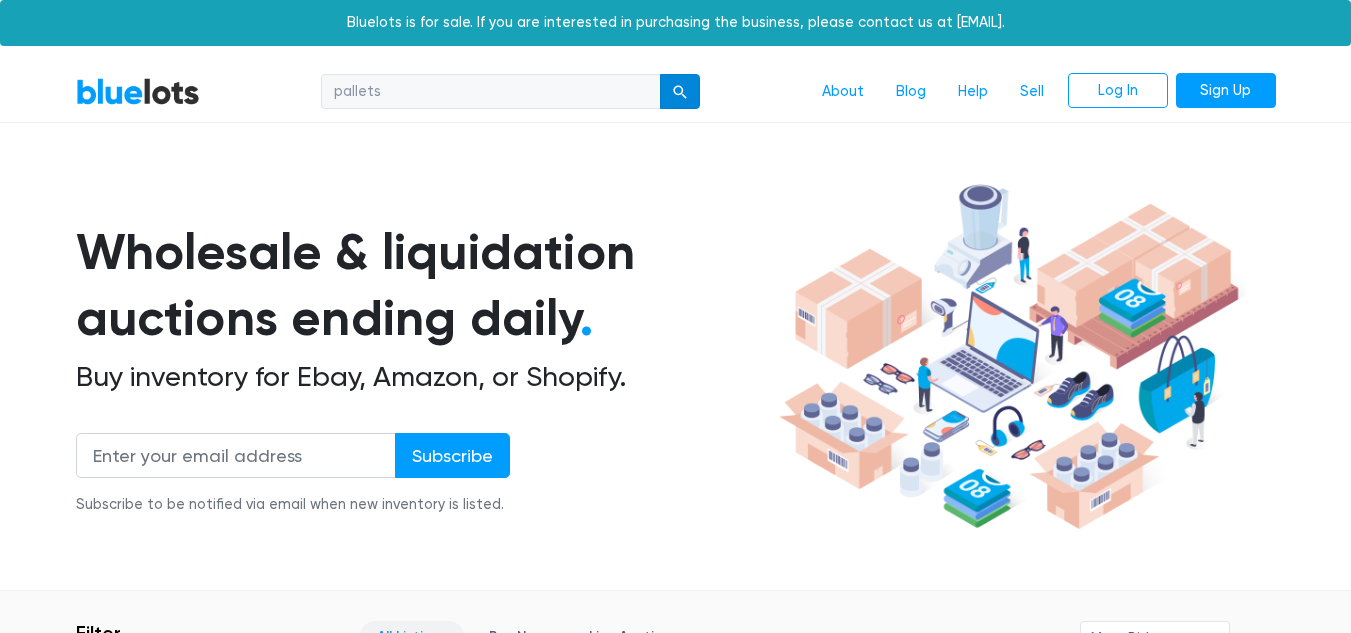 click at bounding box center [680, 92] 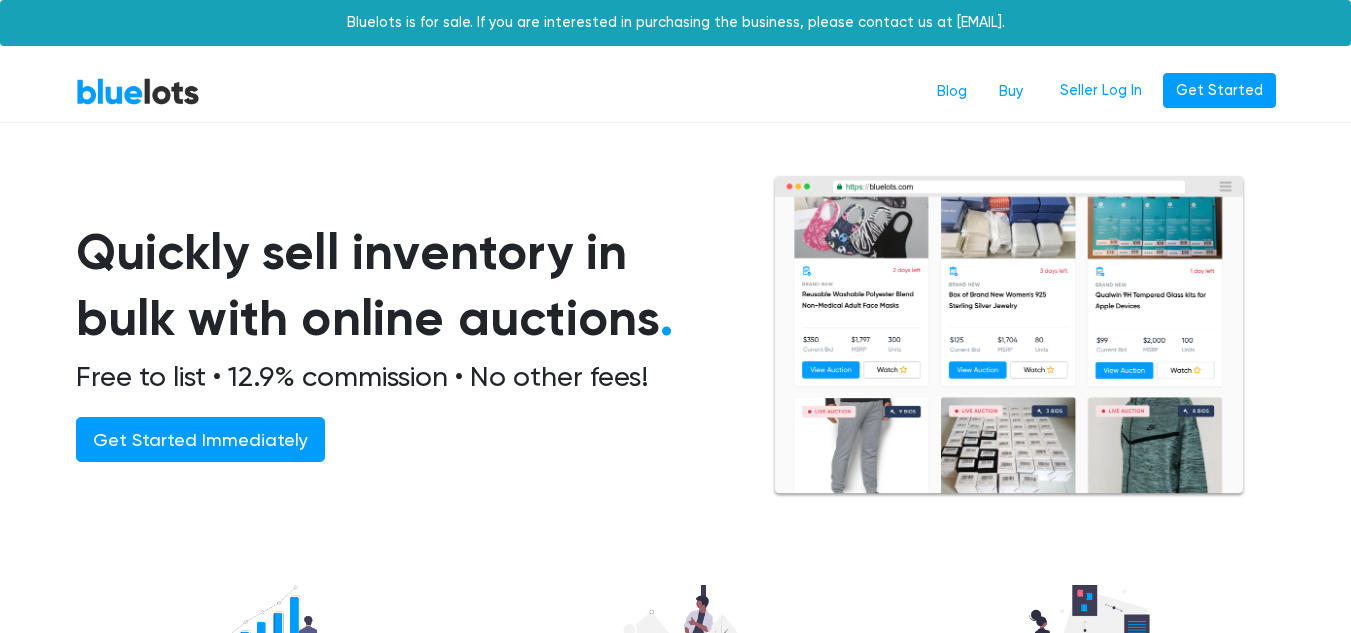 scroll, scrollTop: 0, scrollLeft: 0, axis: both 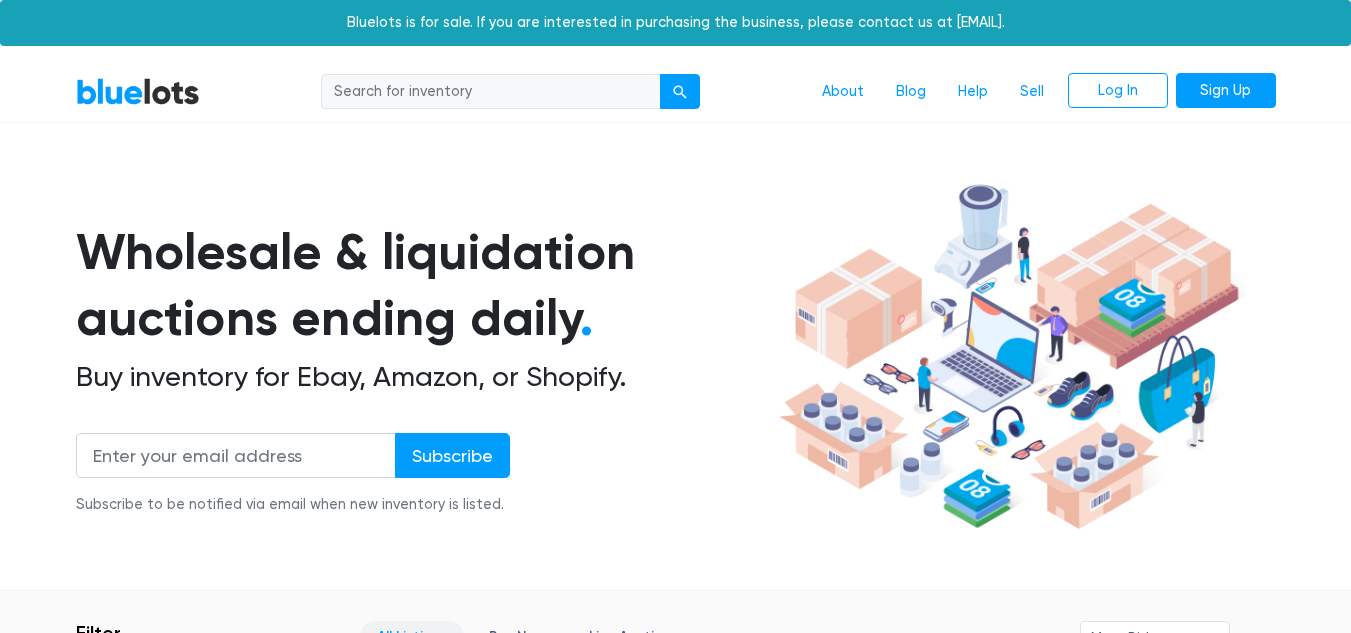 click on "BlueLots" at bounding box center [138, 91] 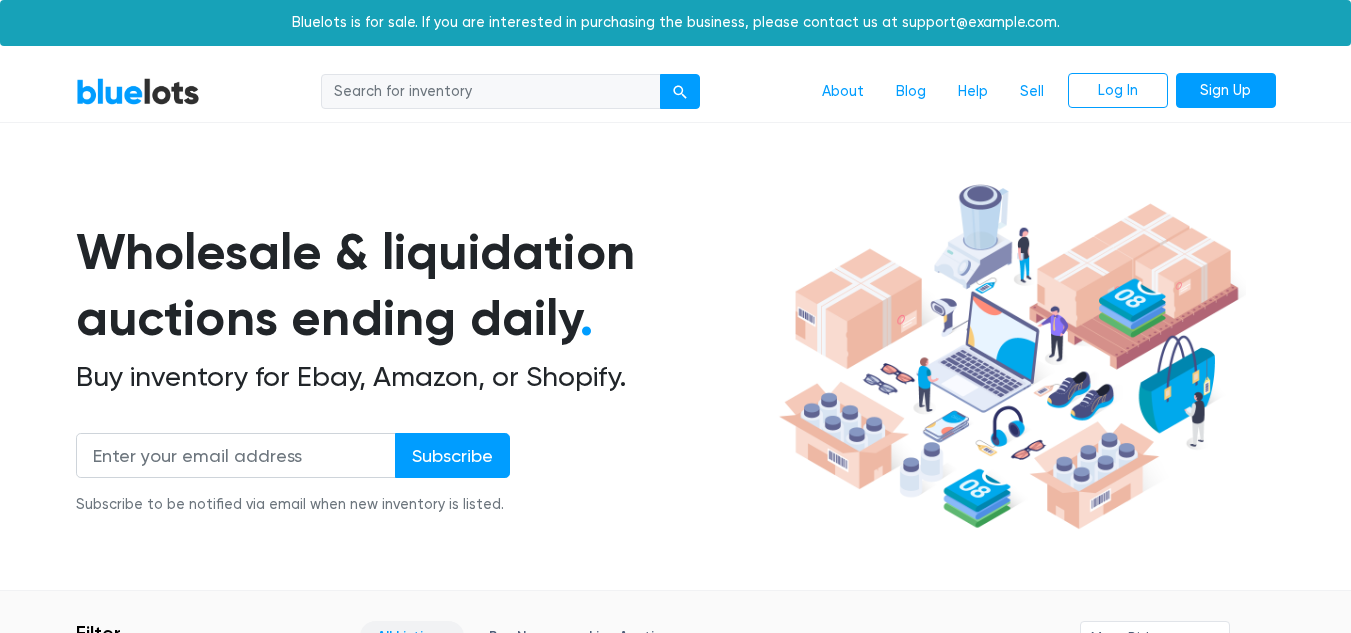 scroll, scrollTop: 0, scrollLeft: 0, axis: both 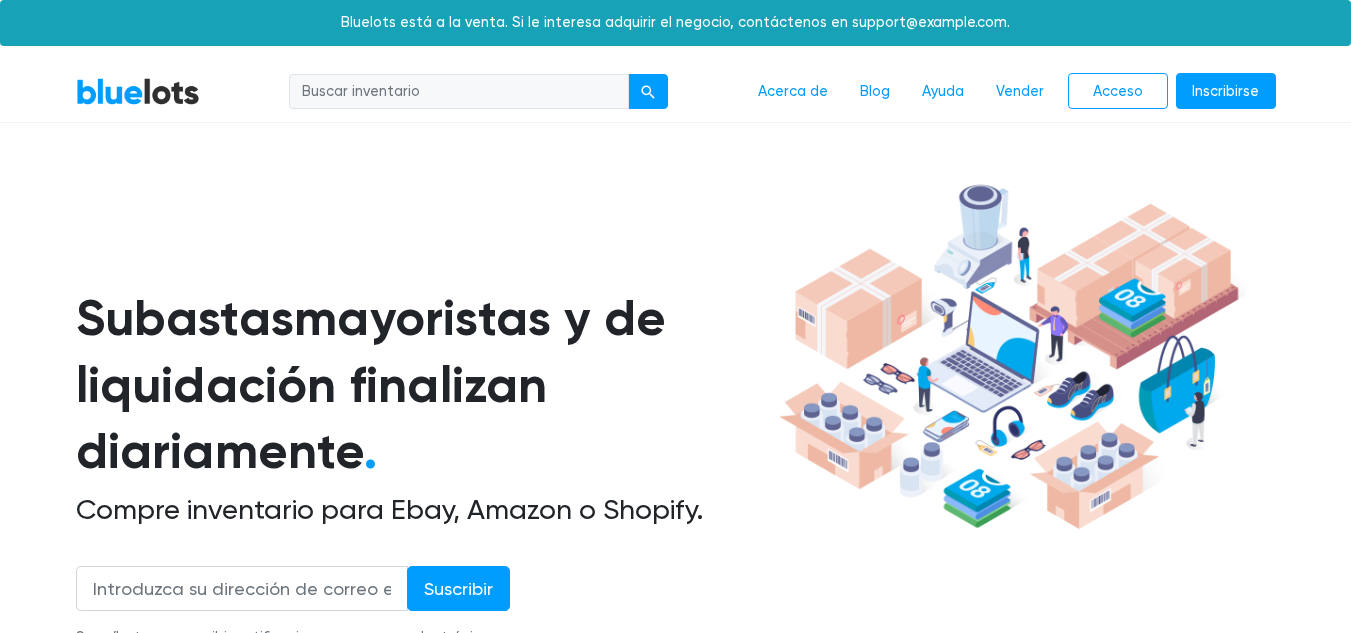 click at bounding box center [459, 92] 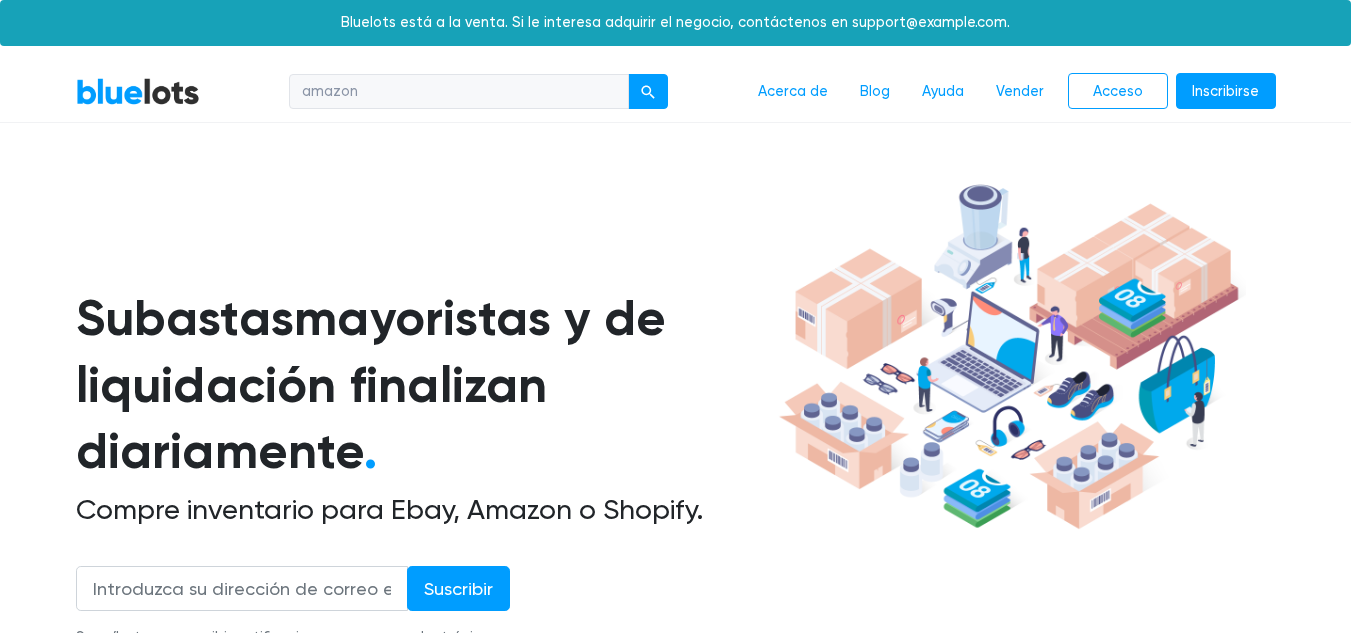 type on "amazon" 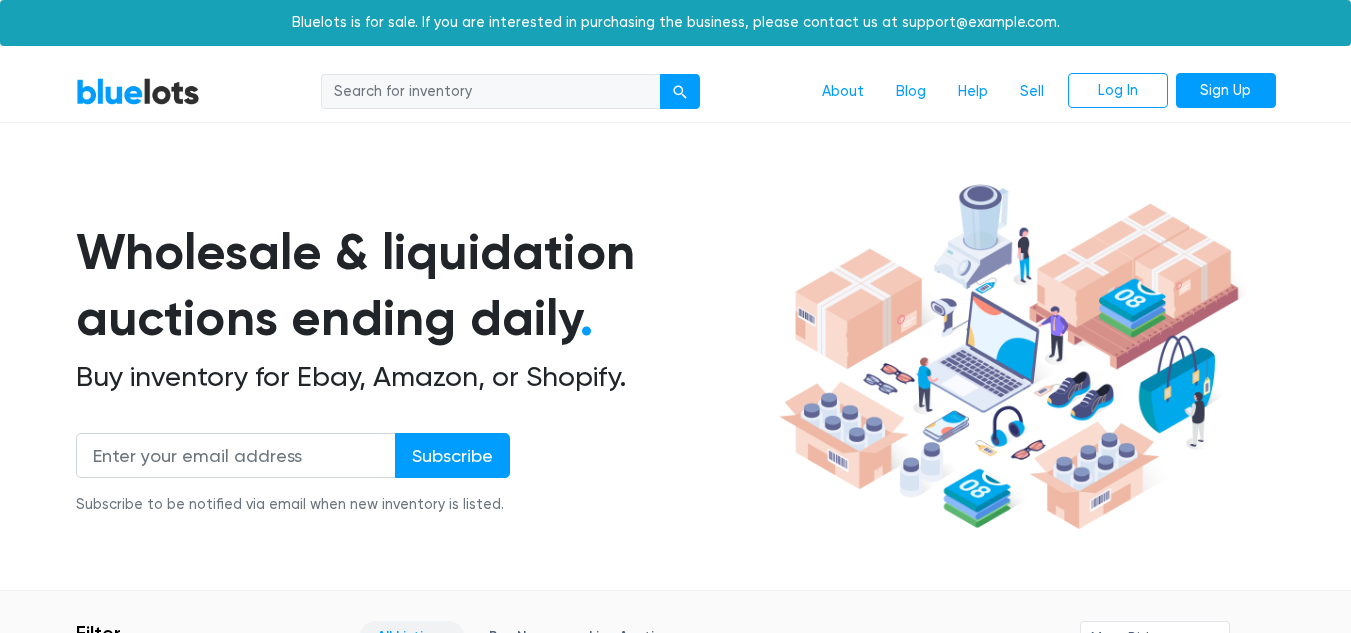 scroll, scrollTop: 0, scrollLeft: 0, axis: both 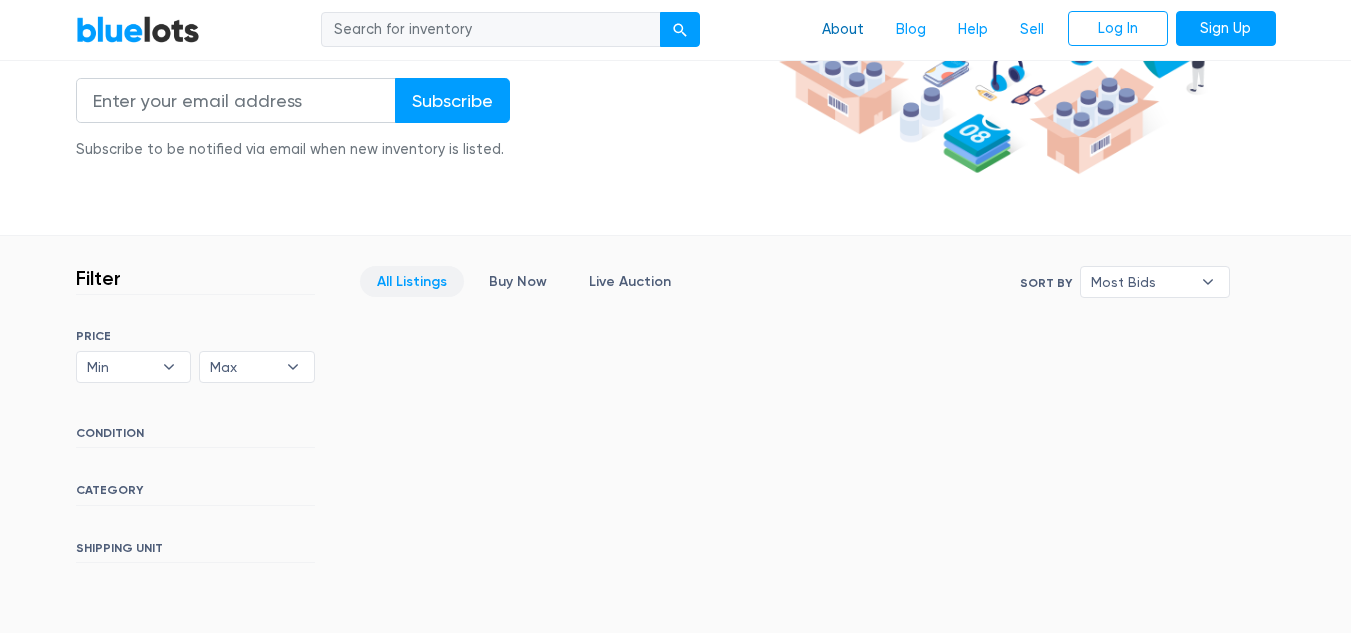 click on "About" at bounding box center (843, 30) 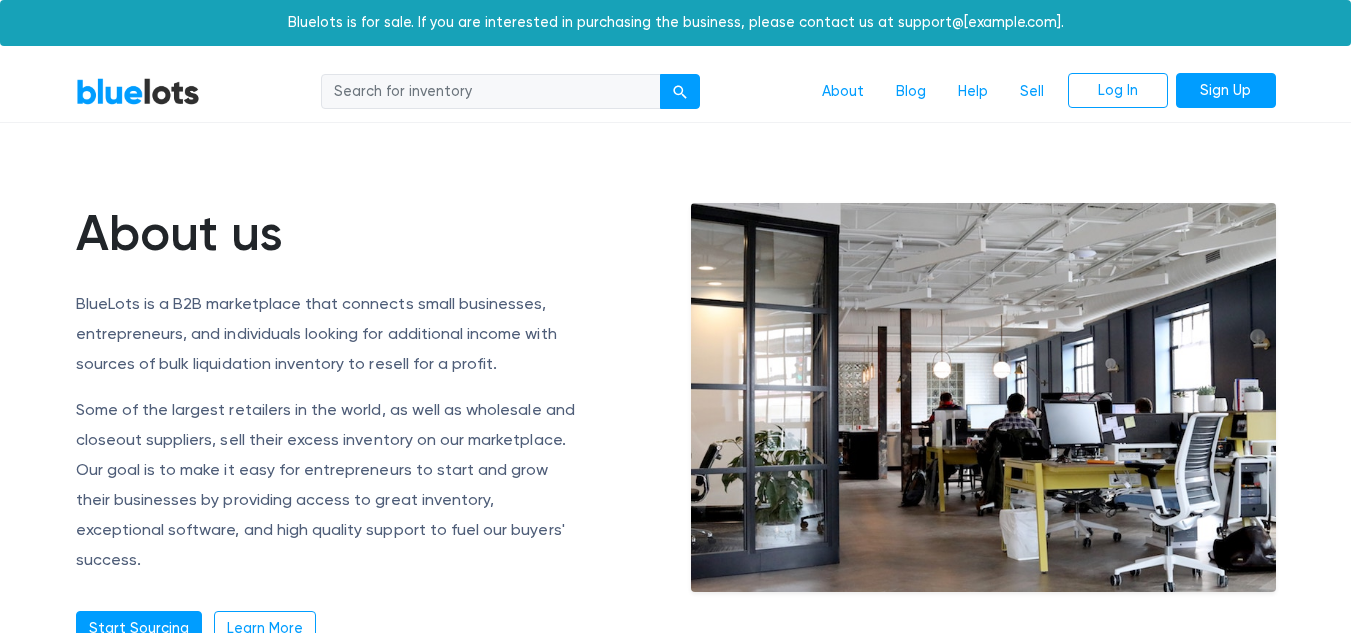 scroll, scrollTop: 0, scrollLeft: 0, axis: both 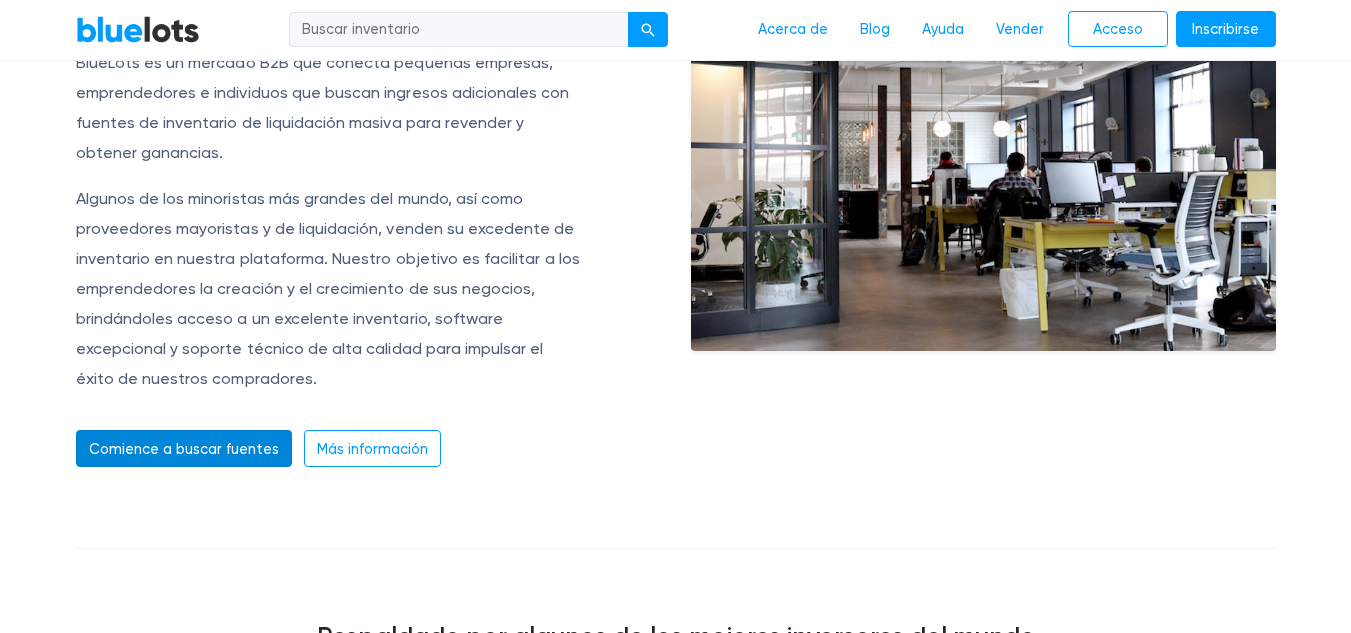 click on "Comience a buscar fuentes" at bounding box center [184, 448] 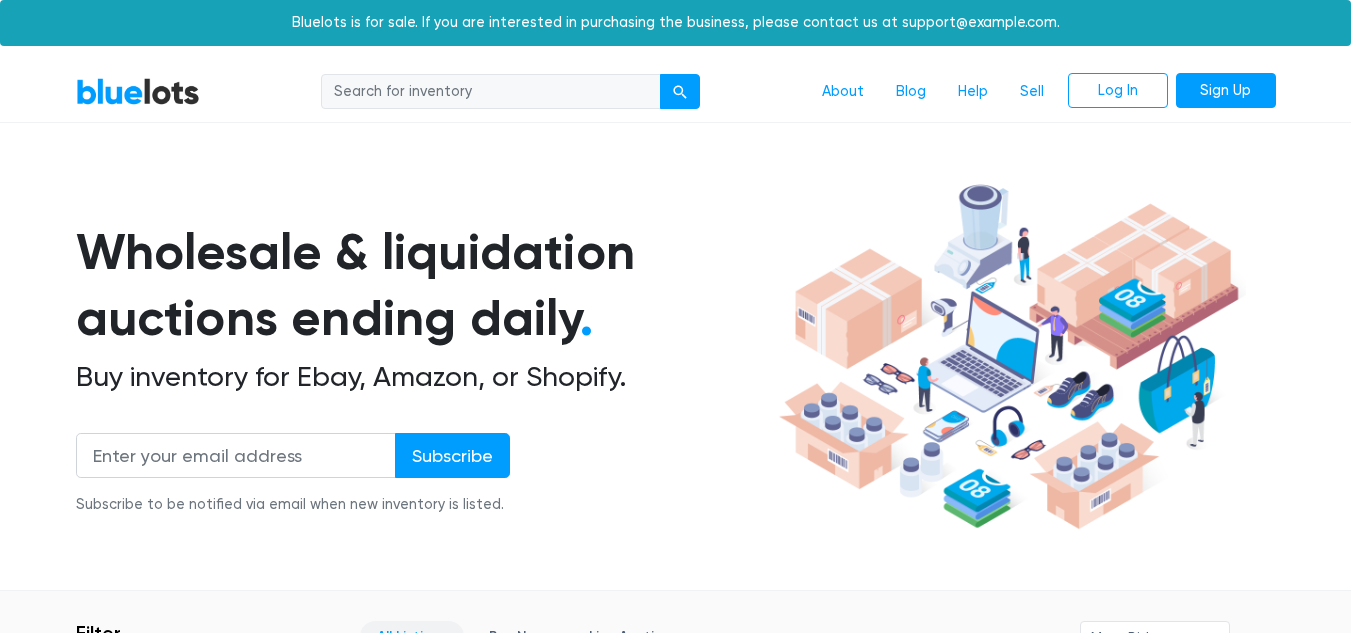 scroll, scrollTop: 0, scrollLeft: 0, axis: both 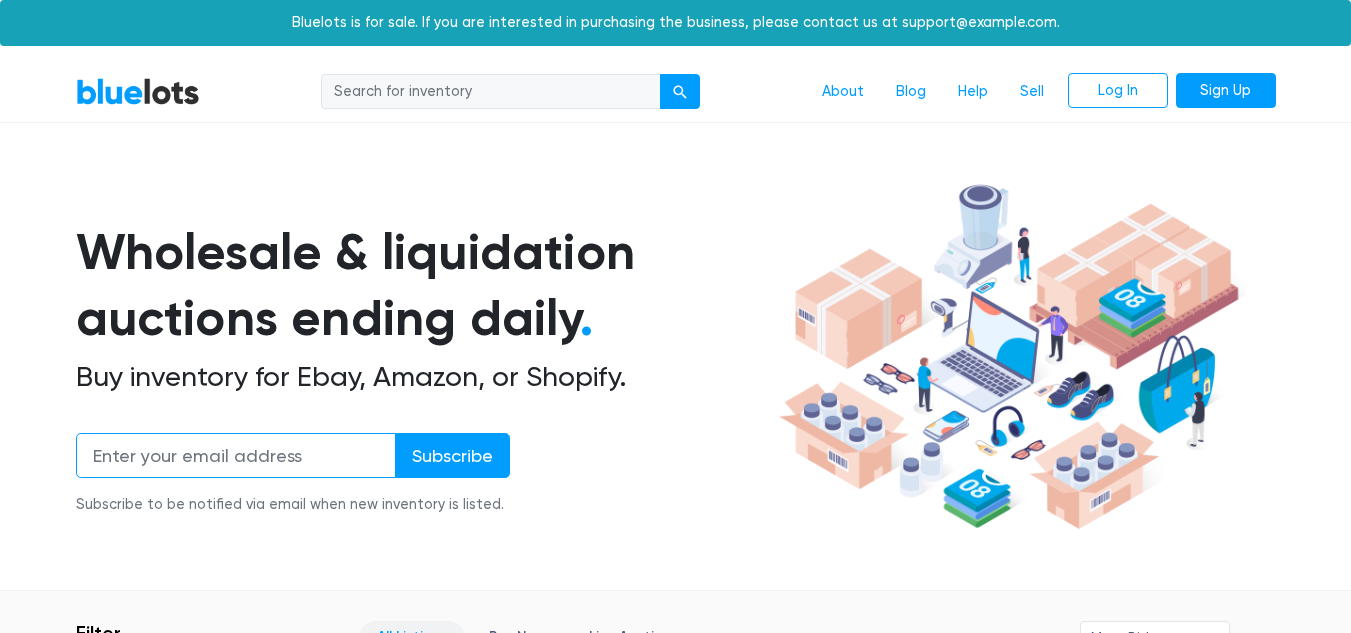 click at bounding box center (236, 455) 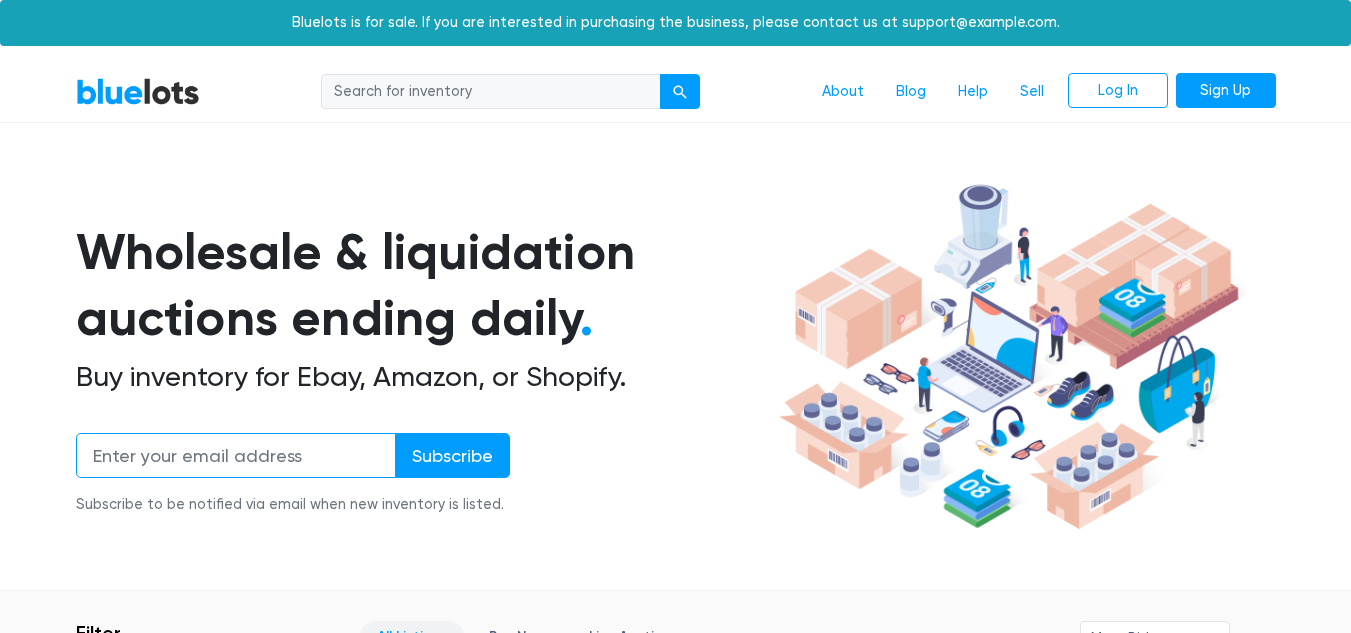 type on "erikalopezrestrepo@gmail.com" 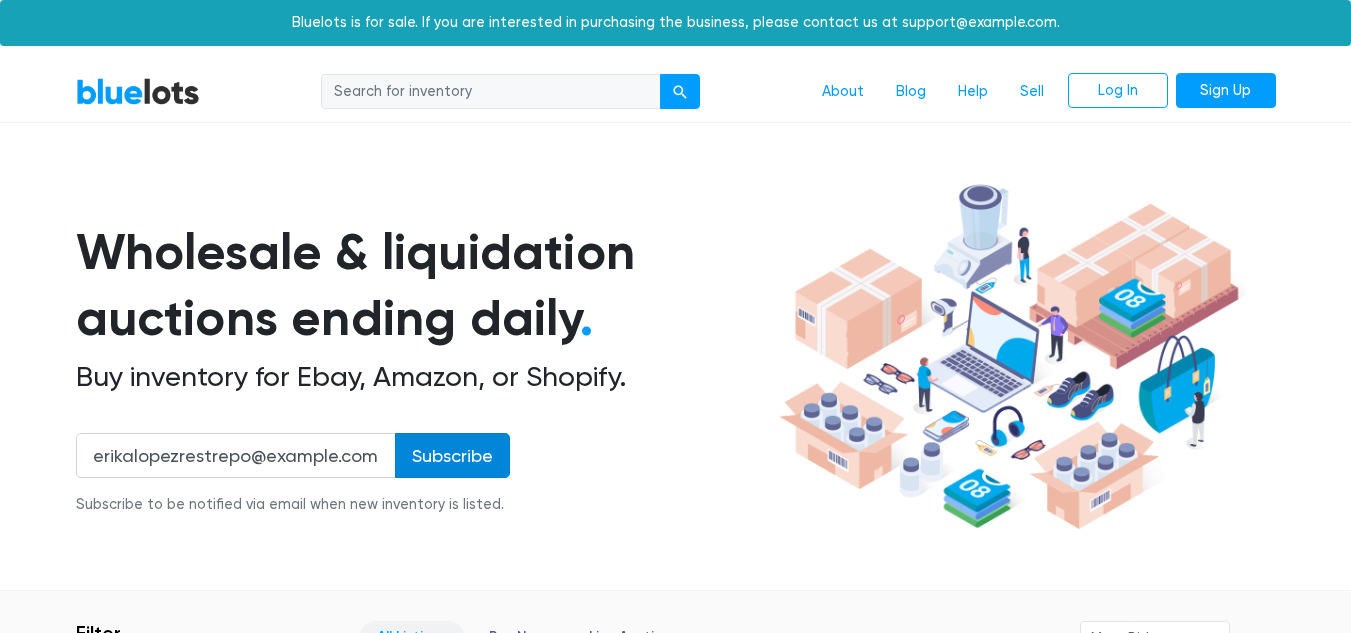 click on "Subscribe" at bounding box center (452, 455) 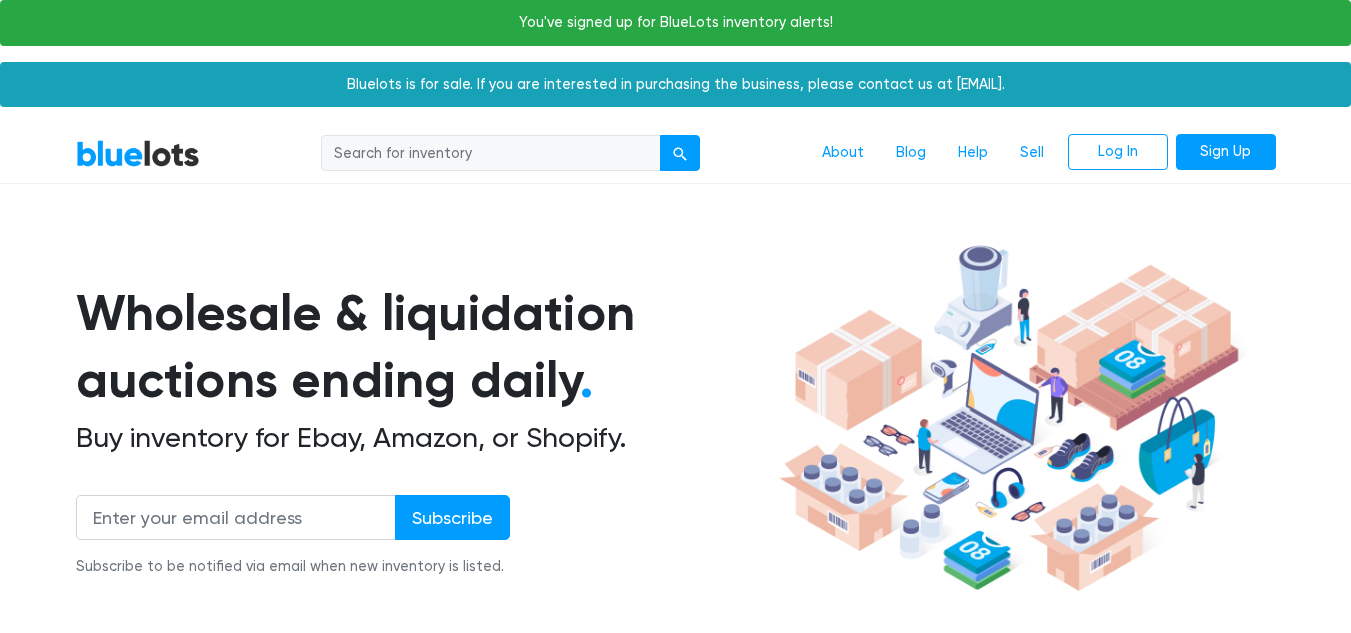 scroll, scrollTop: 0, scrollLeft: 0, axis: both 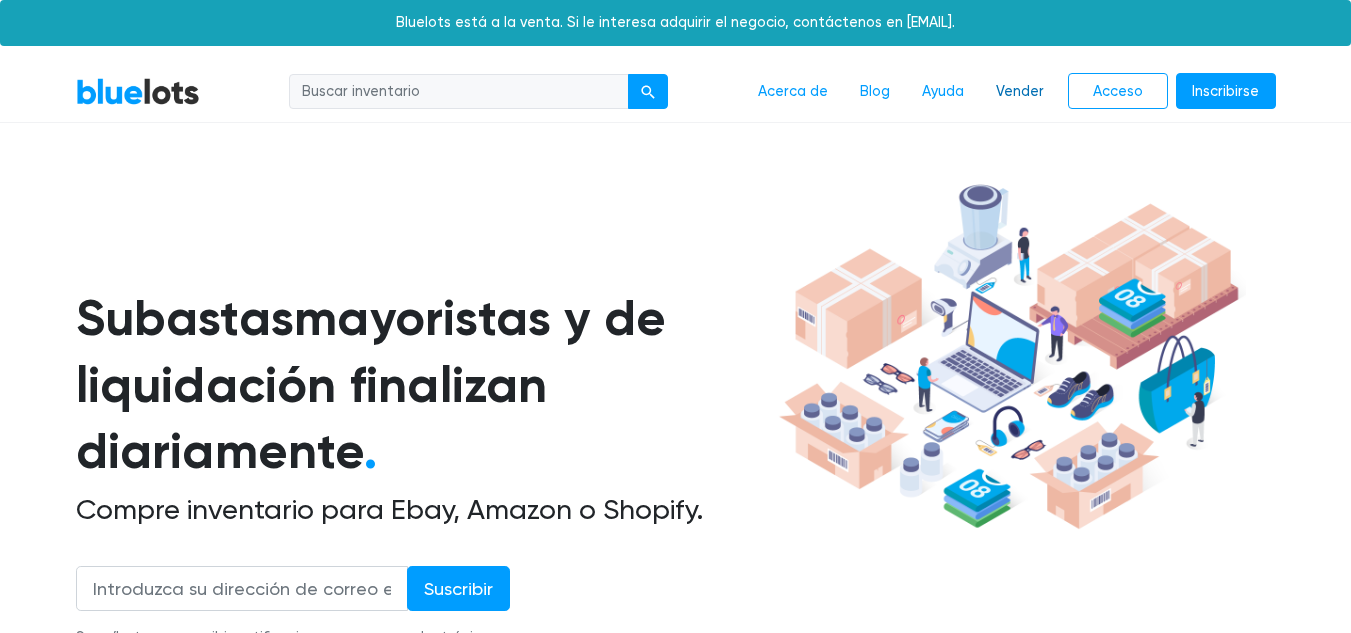 click on "Vender" at bounding box center [1020, 92] 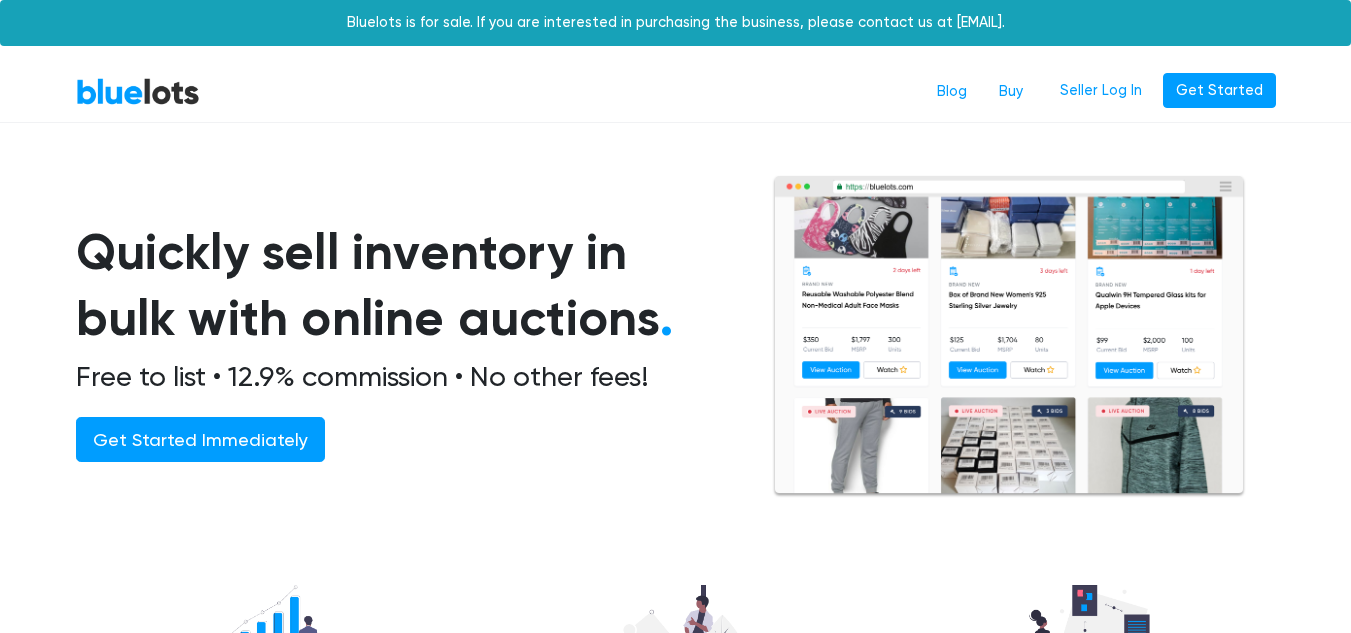 scroll, scrollTop: 0, scrollLeft: 0, axis: both 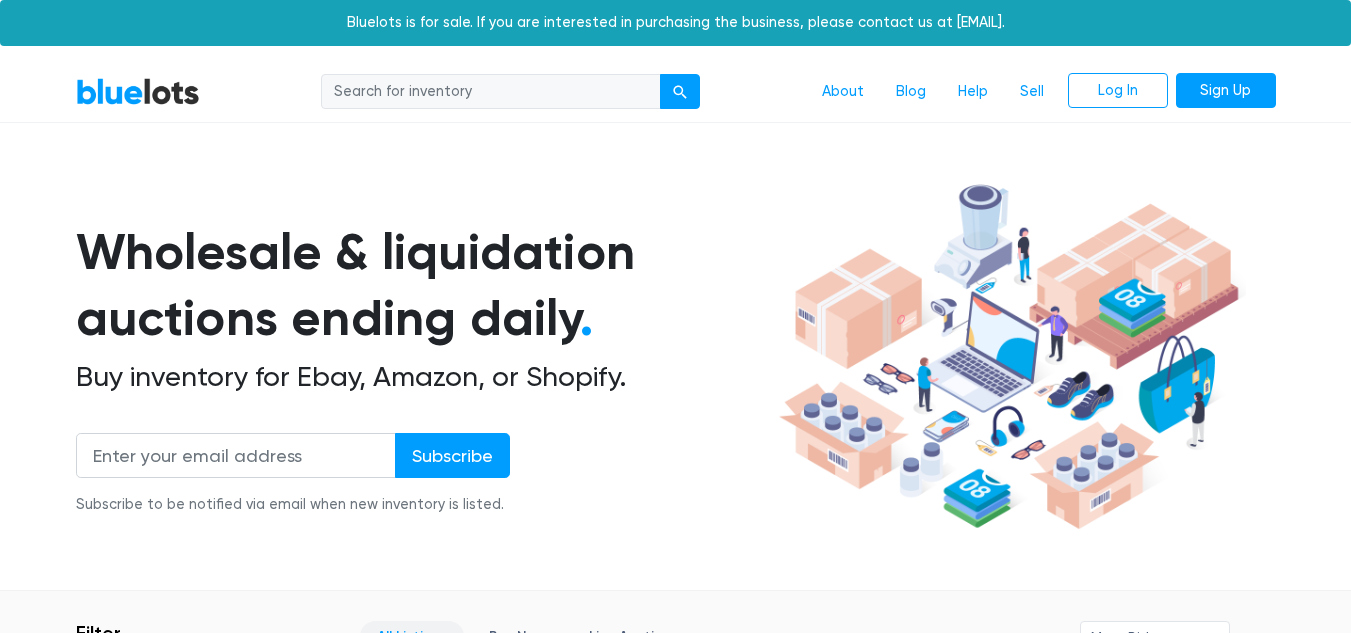 click on "BlueLots" at bounding box center [138, 91] 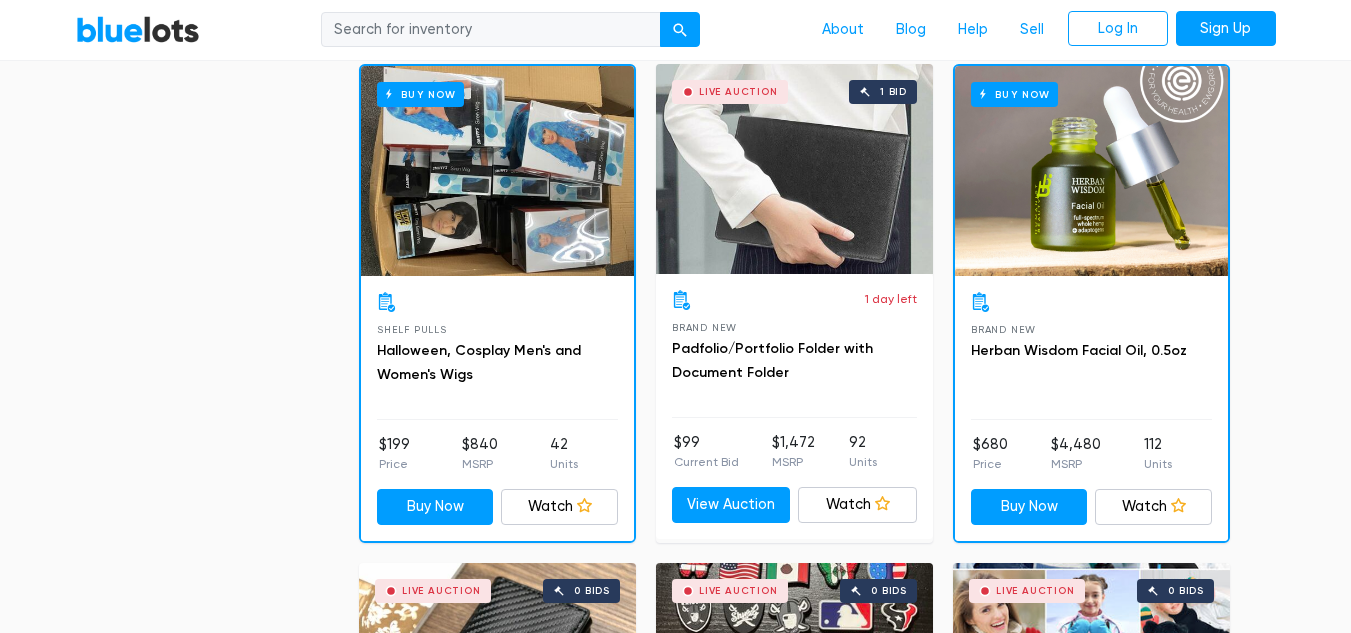 scroll, scrollTop: 1659, scrollLeft: 0, axis: vertical 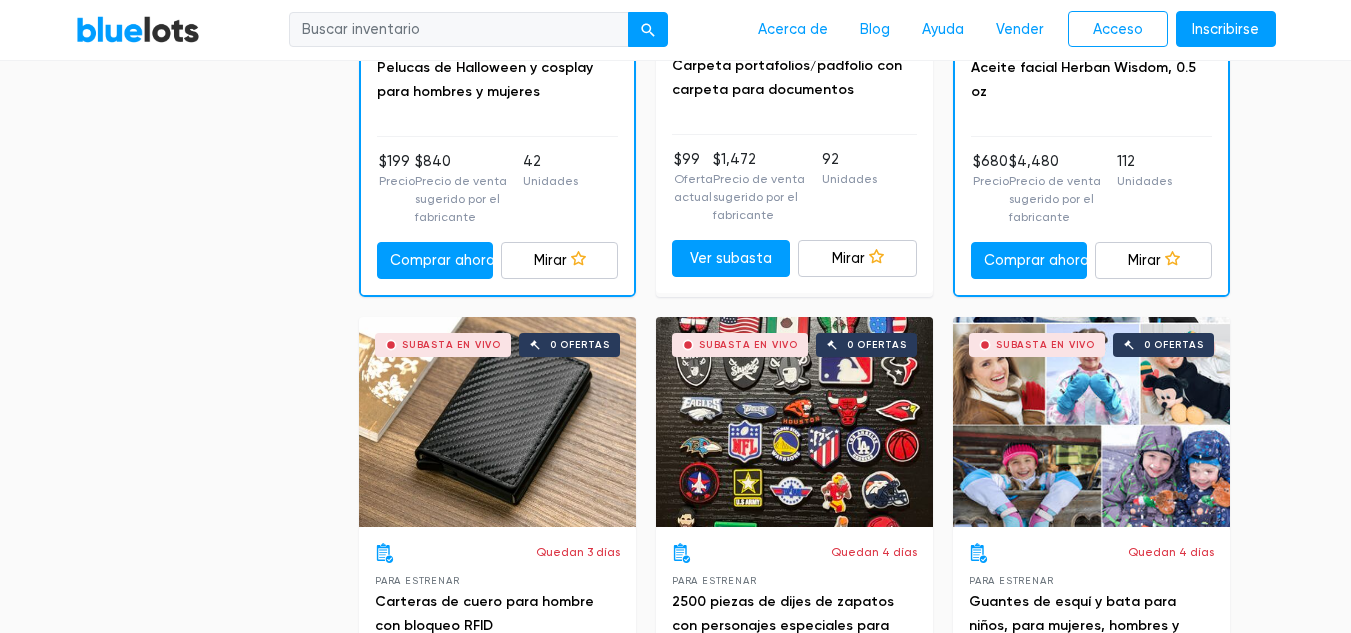 click on "Filtrar
Filtrar y ordenar
ORDENAR POR
La mayoría de las ofertas
Terminando lo más pronto posible
Recién listado
Precio más bajo
Precio más alto La mayoría de las ofertas ▾ La mayoría de las ofertas Terminando lo más pronto posible Recién listado Precio más bajo Precio más alto
PRECIO
Mínimo $100
$200
$300
$400
$500
$1,000
$2,000
$3,000 Mínimo ▾ Mínimo $100 $200 $300 $400 $500 $1,000 $2,000 $3,000
Máximo $100
$200
$300
$400
$500
$1,000
$2,000
$3,000 Máximo ▾ Máximo $100 $200 $300 $400 $500 $1,000 $2,000 $3,000
CONDICIÓN
72 2 4" at bounding box center [675, 3671] 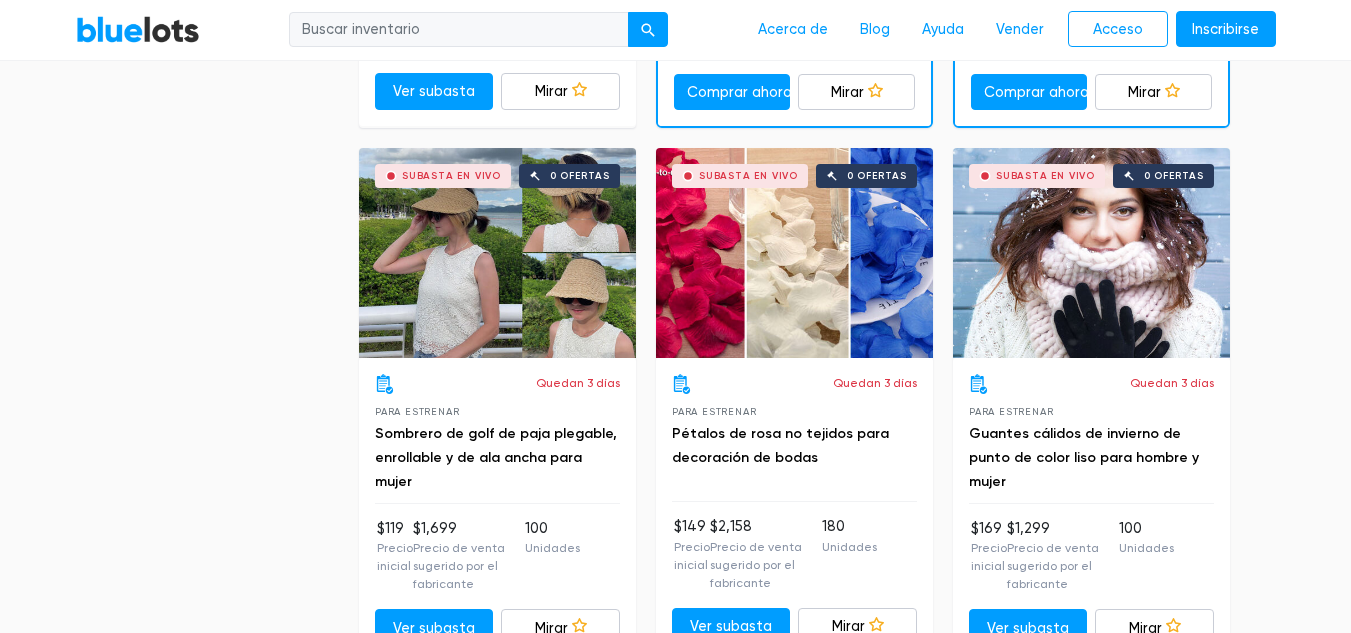 click on "Filtrar
Filtrar y ordenar
ORDENAR POR
La mayoría de las ofertas
Terminando lo más pronto posible
Recién listado
Precio más bajo
Precio más alto La mayoría de las ofertas ▾ La mayoría de las ofertas Terminando lo más pronto posible Recién listado Precio más bajo Precio más alto
PRECIO
Mínimo $100
$200
$300
$400
$500
$1,000
$2,000
$3,000 Mínimo ▾ Mínimo $100 $200 $300 $400 $500 $1,000 $2,000 $3,000
Máximo $100
$200
$300
$400
$500
$1,000
$2,000
$3,000 Máximo ▾ Máximo $100 $200 $300 $400 $500 $1,000 $2,000 $3,000
CONDICIÓN
72 2 4" at bounding box center (675, 2566) 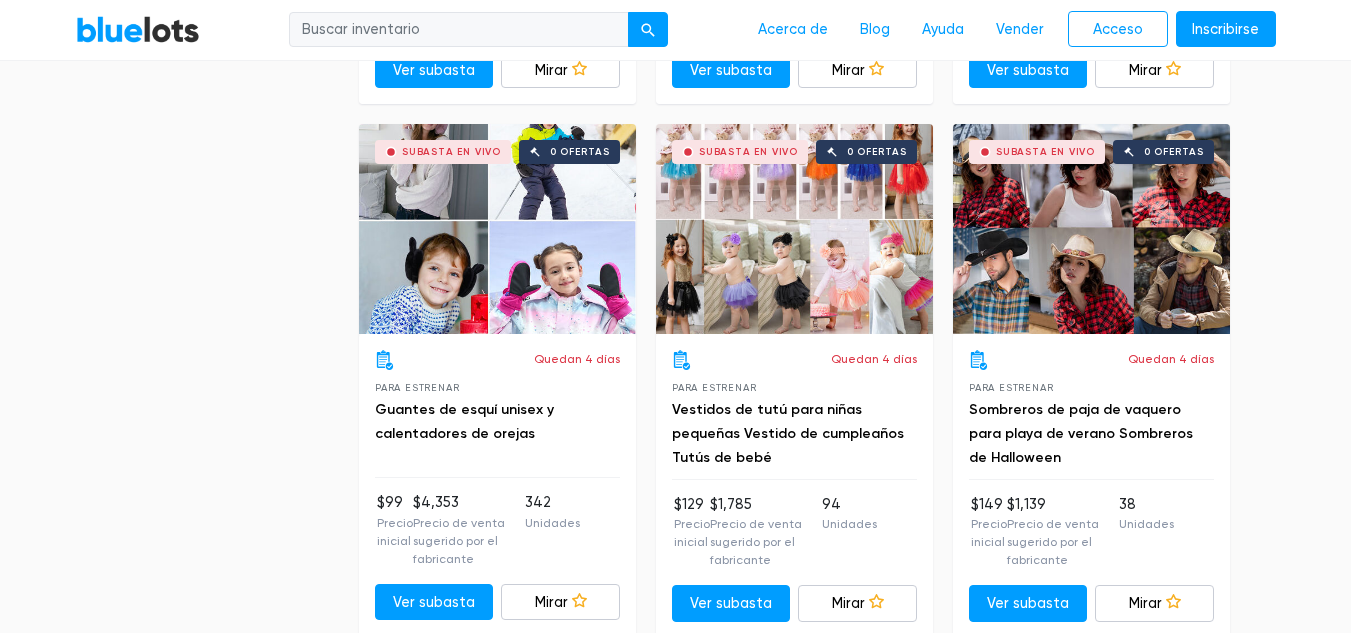 scroll, scrollTop: 8158, scrollLeft: 0, axis: vertical 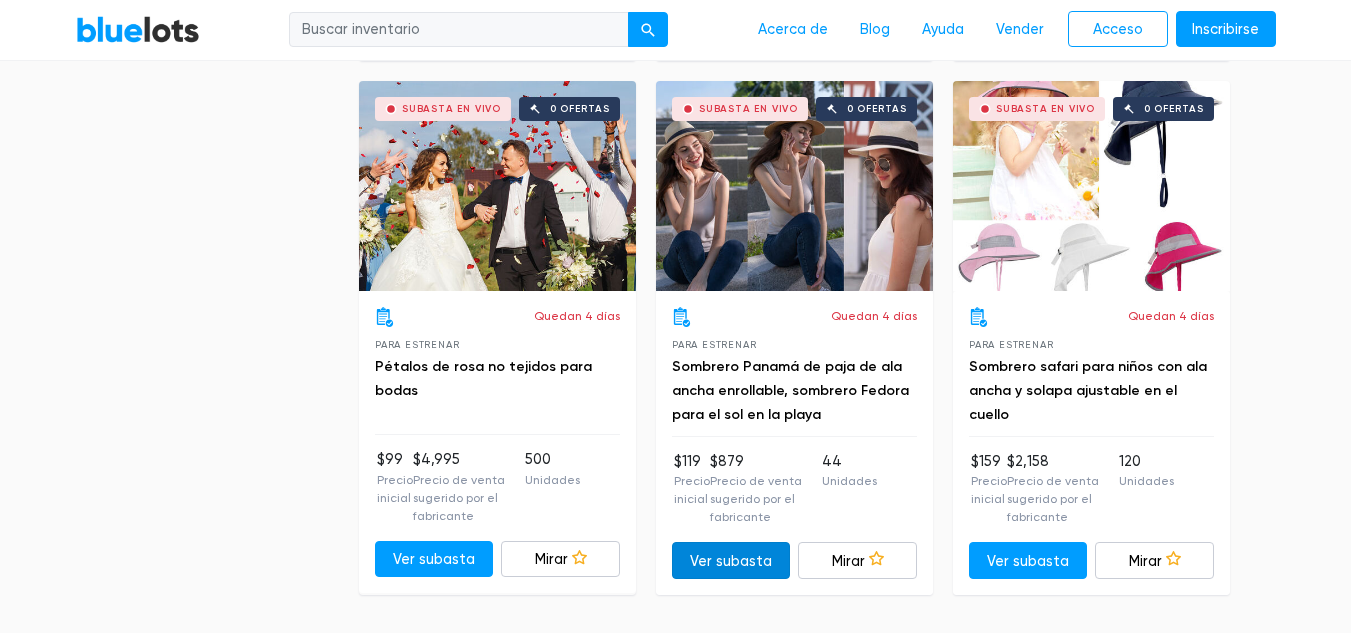 click on "Ver subasta" at bounding box center [731, 560] 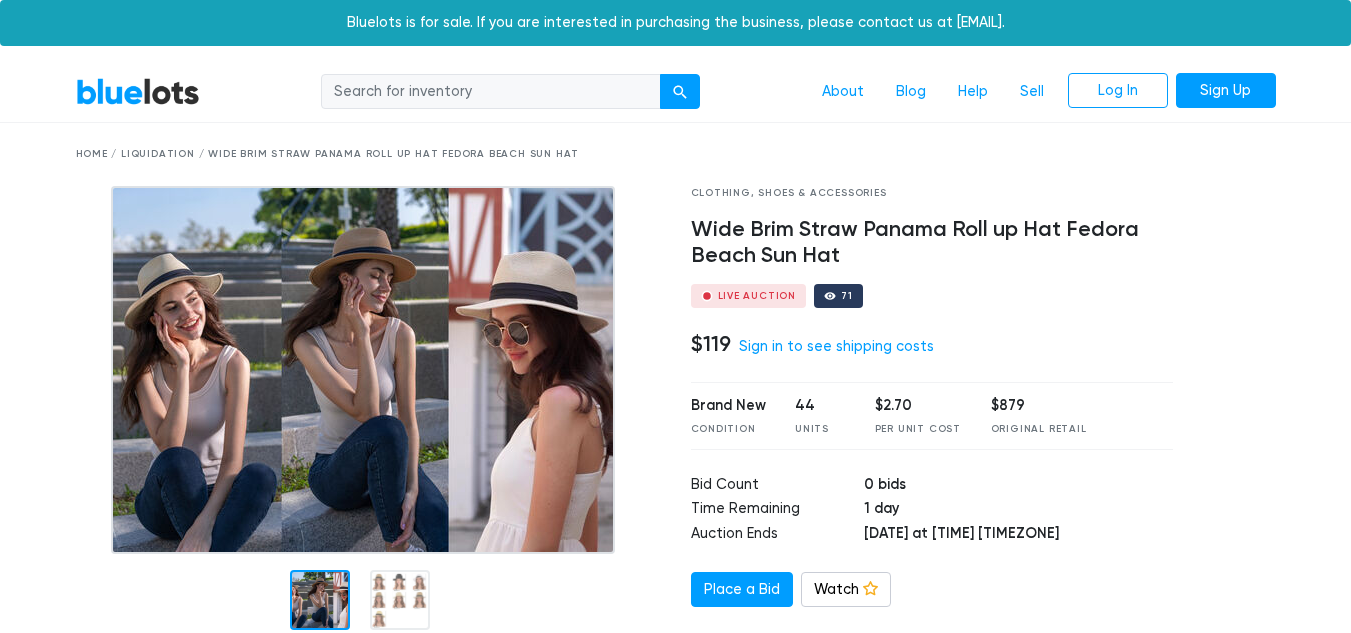 scroll, scrollTop: 0, scrollLeft: 0, axis: both 